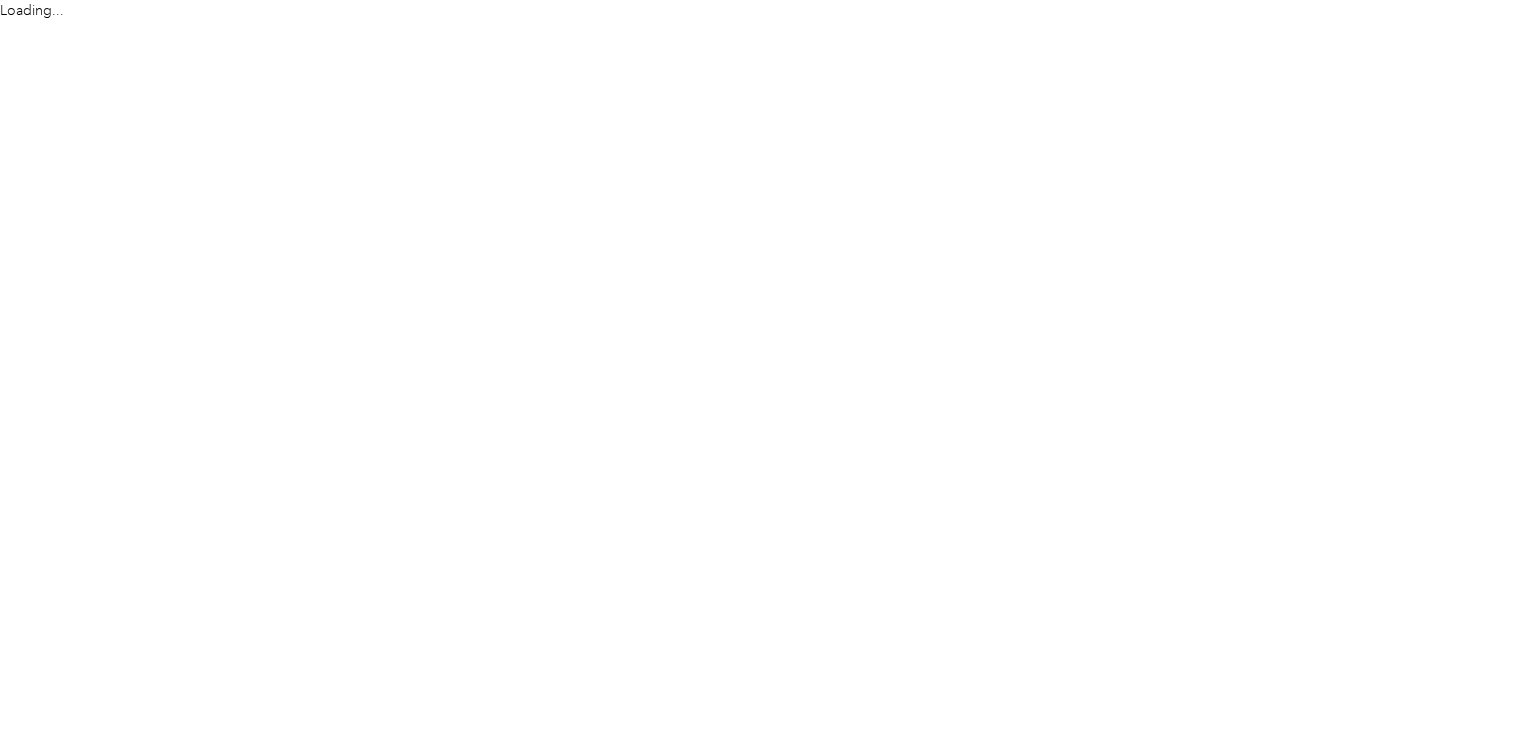 scroll, scrollTop: 0, scrollLeft: 0, axis: both 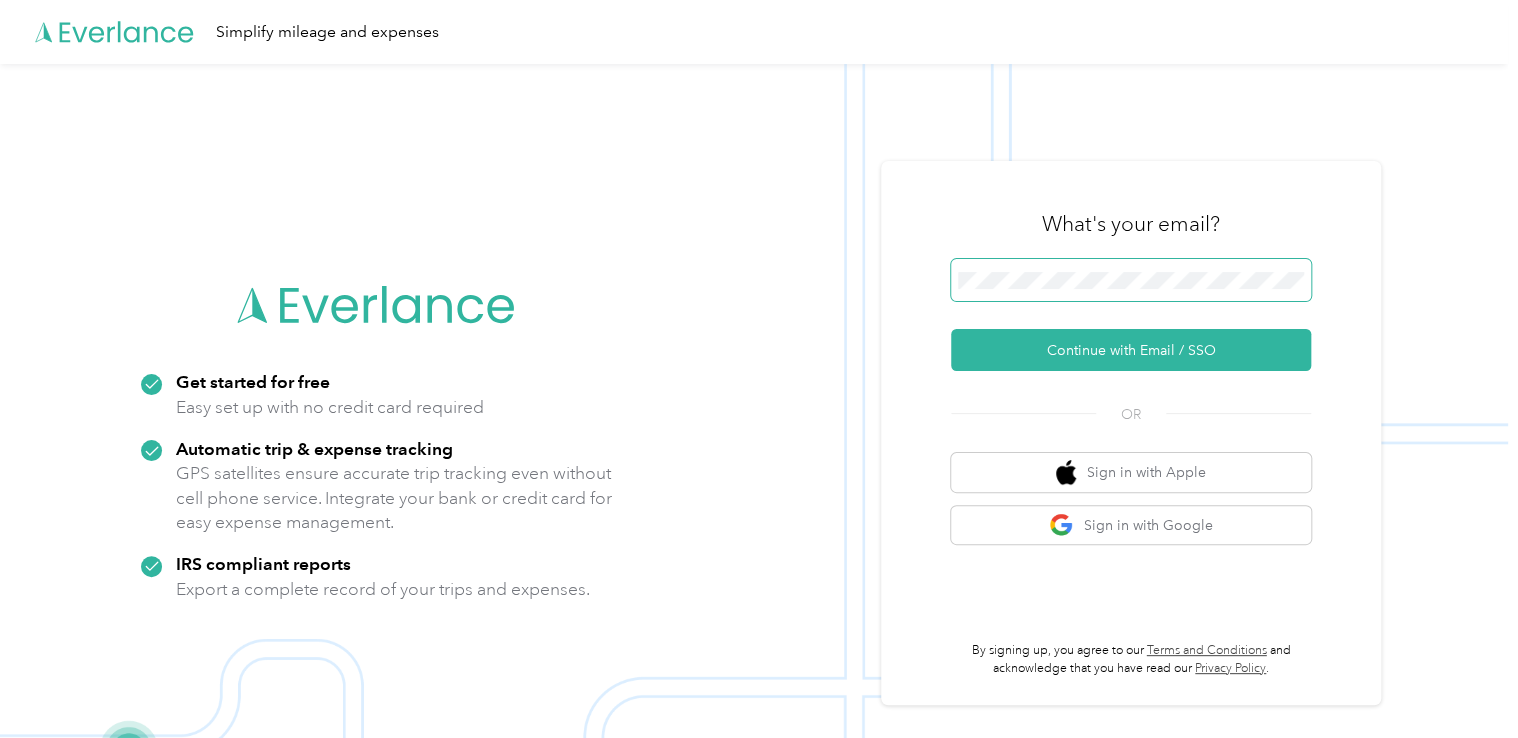 click at bounding box center (1131, 280) 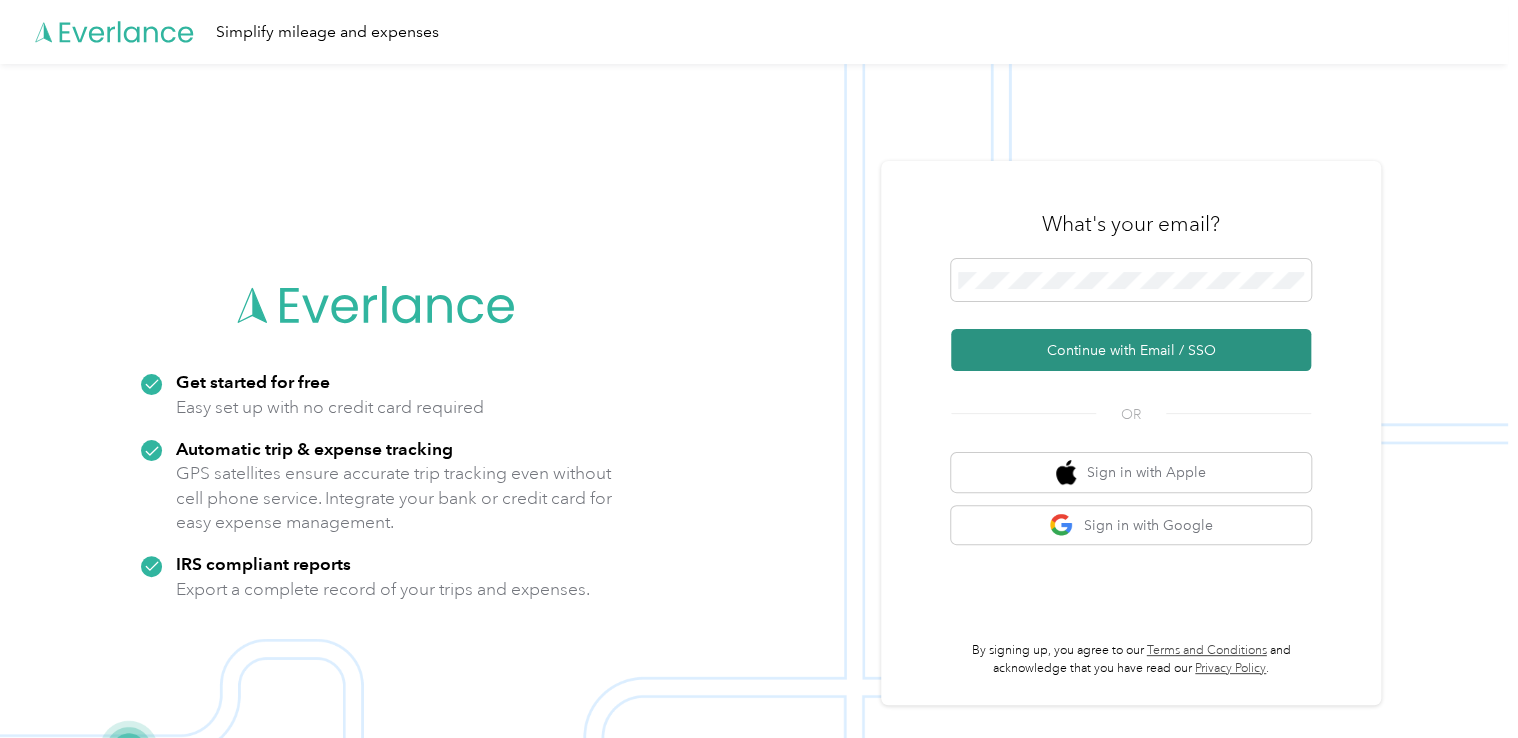 click on "Continue with Email / SSO" at bounding box center [1131, 350] 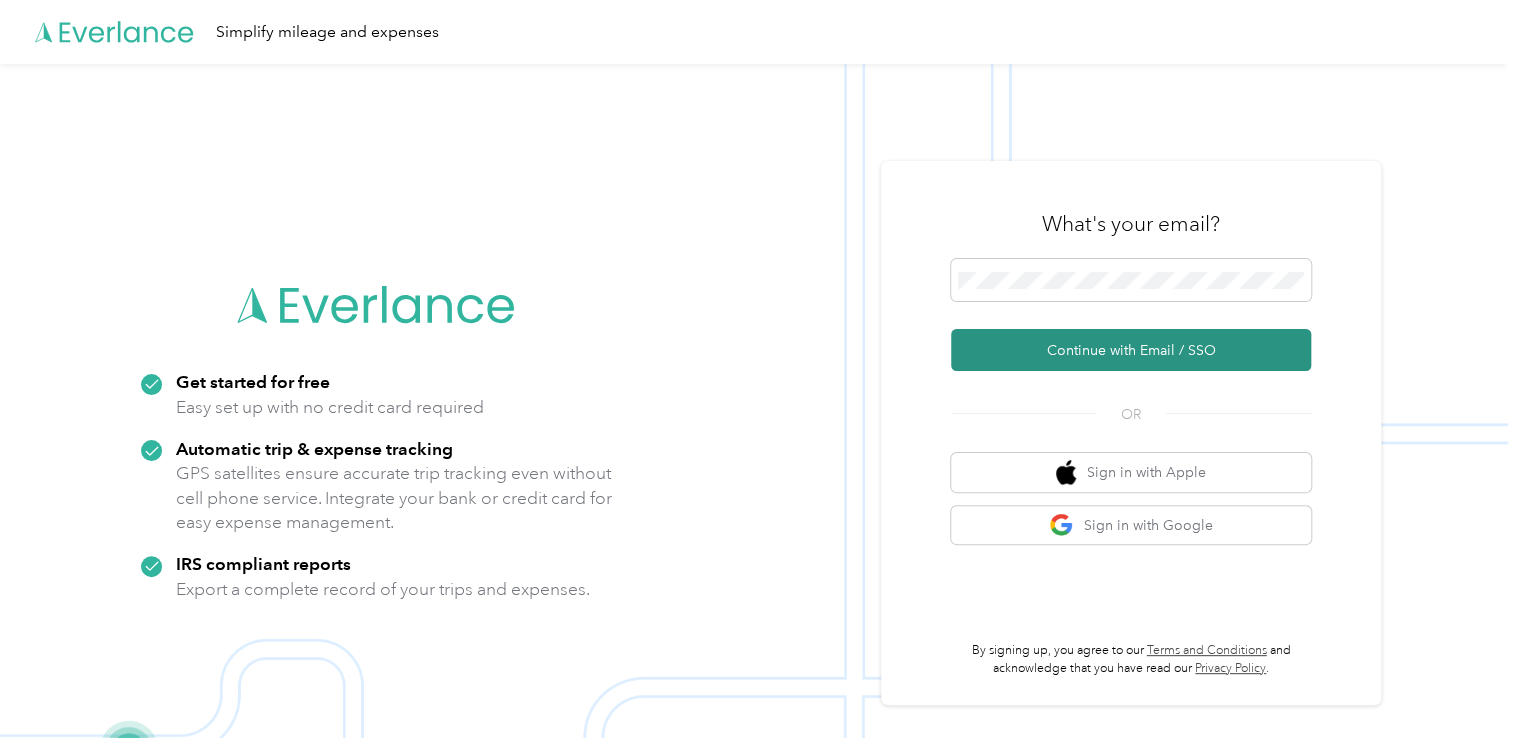 click on "Continue with Email / SSO" at bounding box center (1131, 350) 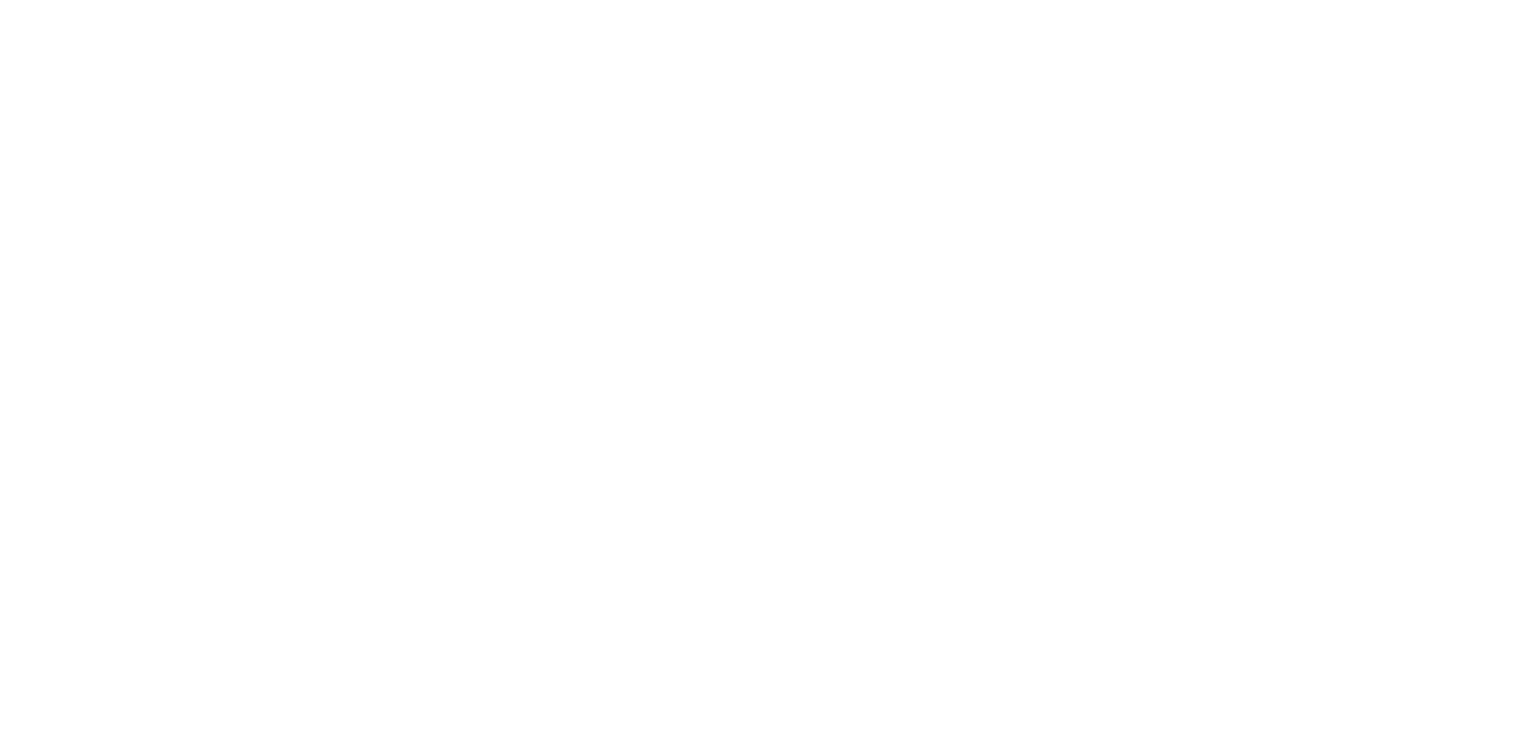 scroll, scrollTop: 0, scrollLeft: 0, axis: both 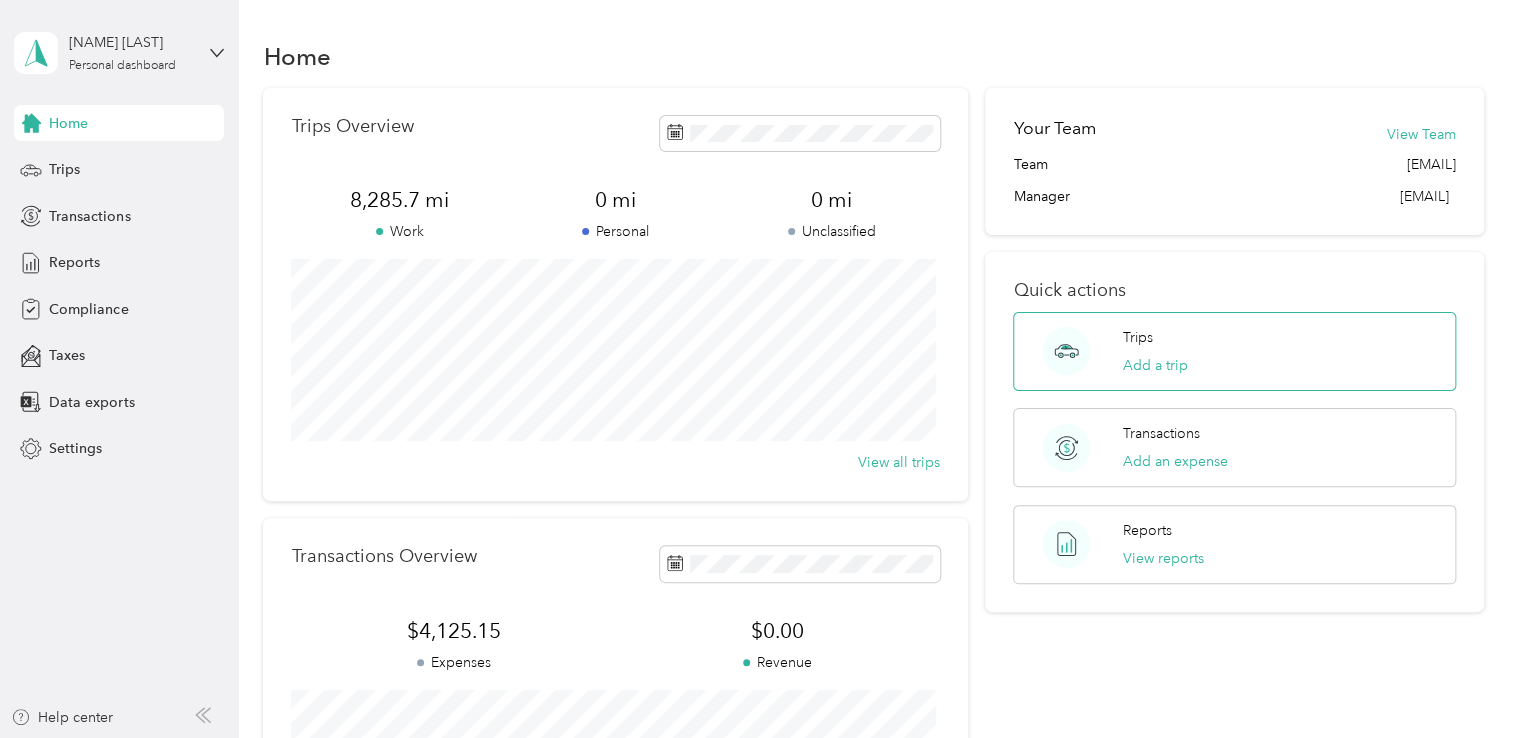 click on "Trips" at bounding box center (1138, 337) 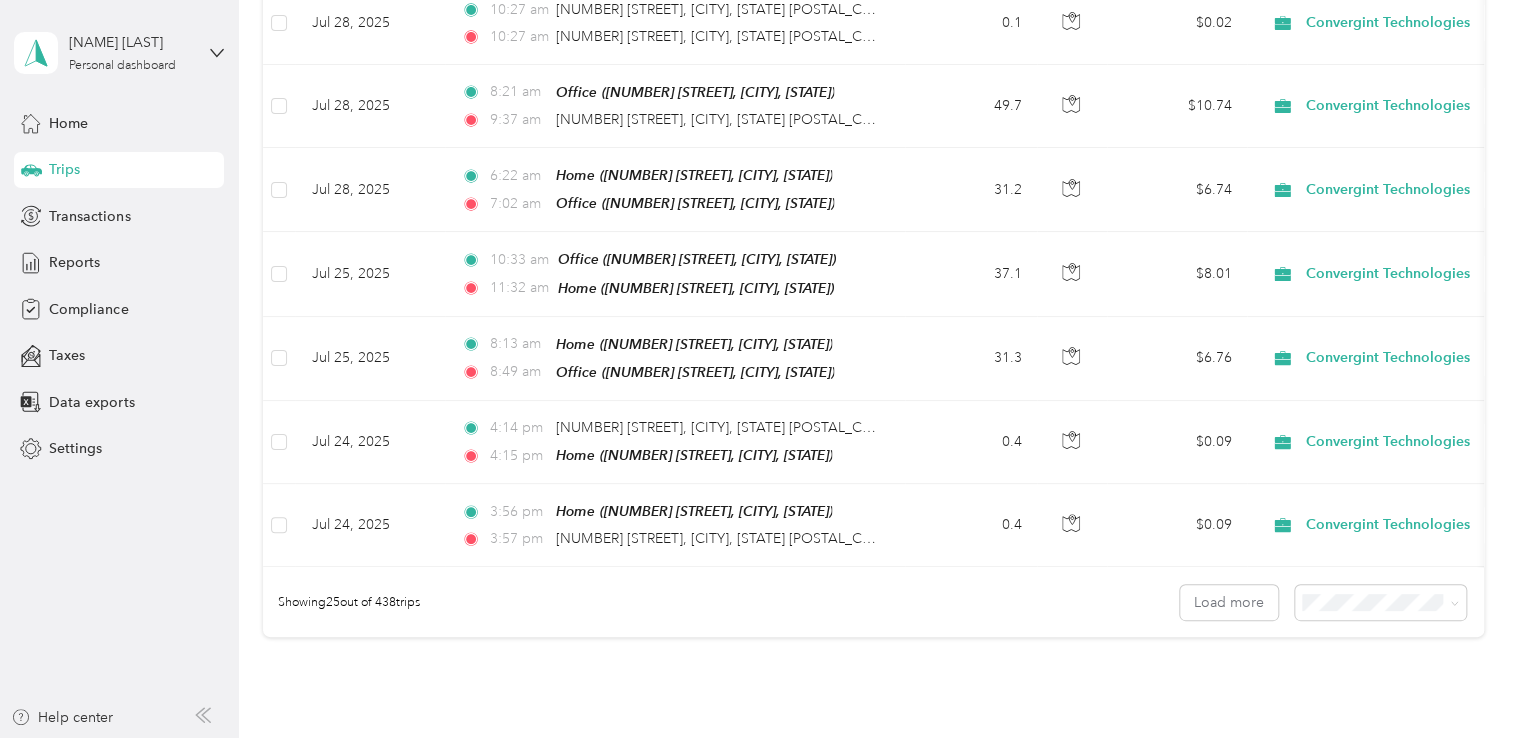scroll, scrollTop: 1900, scrollLeft: 0, axis: vertical 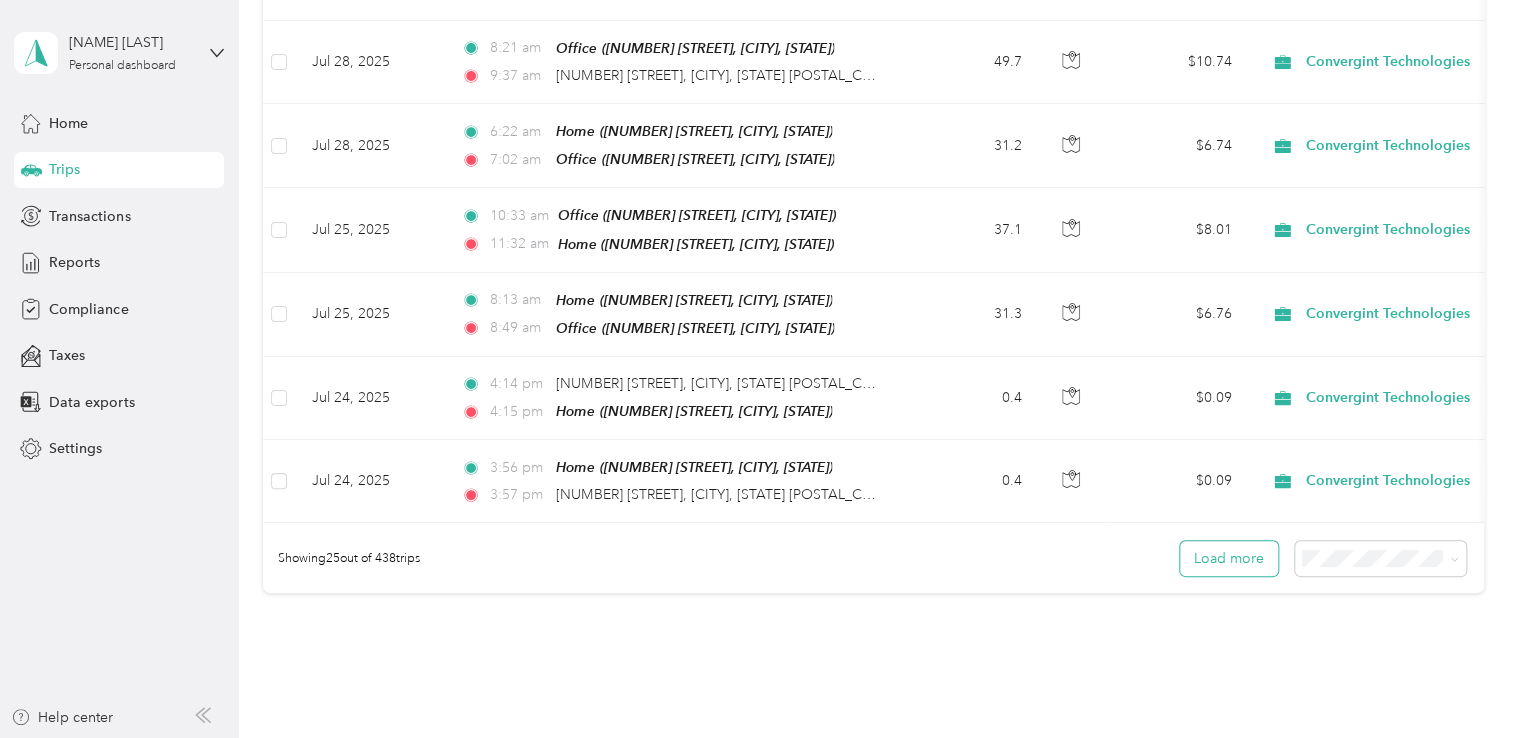 click on "Load more" at bounding box center [1229, 558] 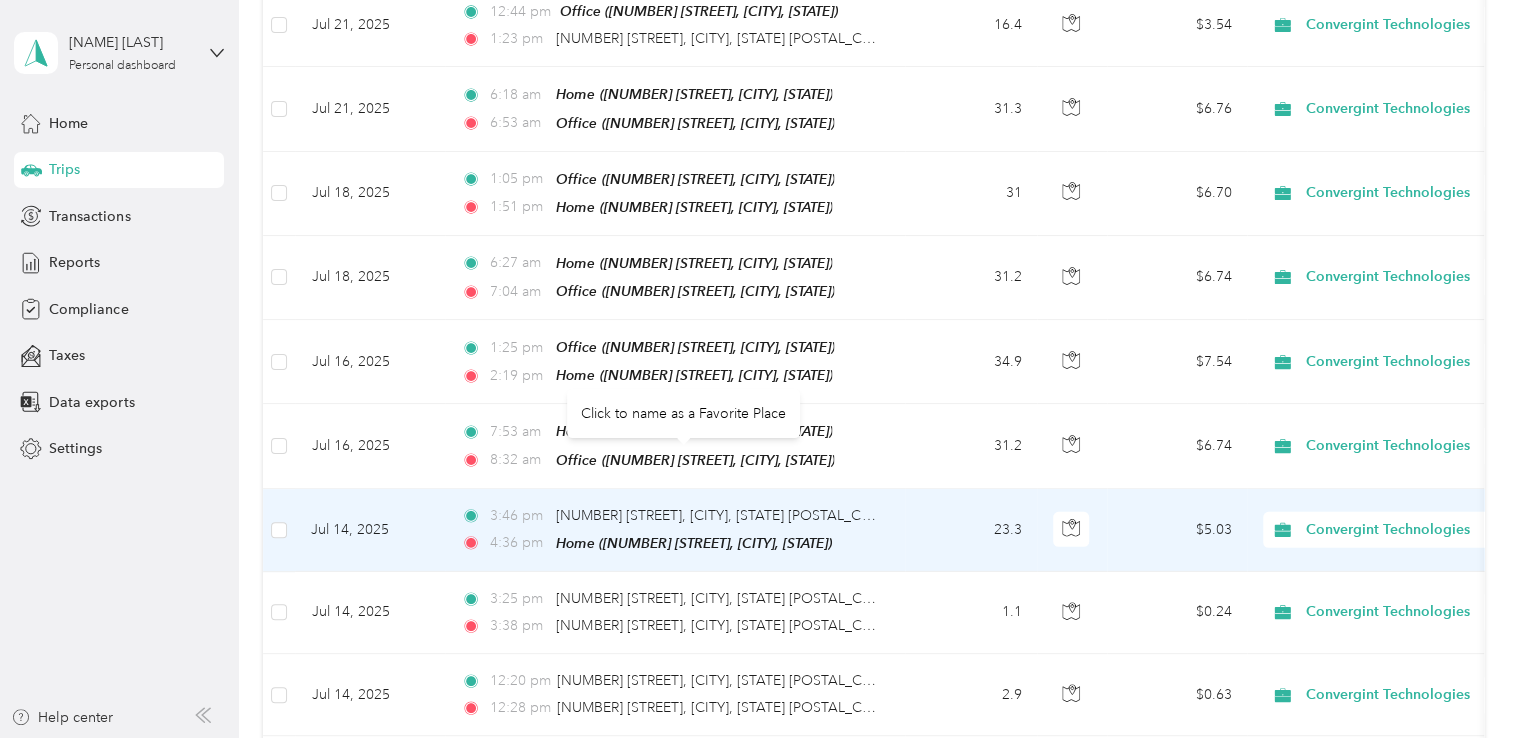 scroll, scrollTop: 3100, scrollLeft: 0, axis: vertical 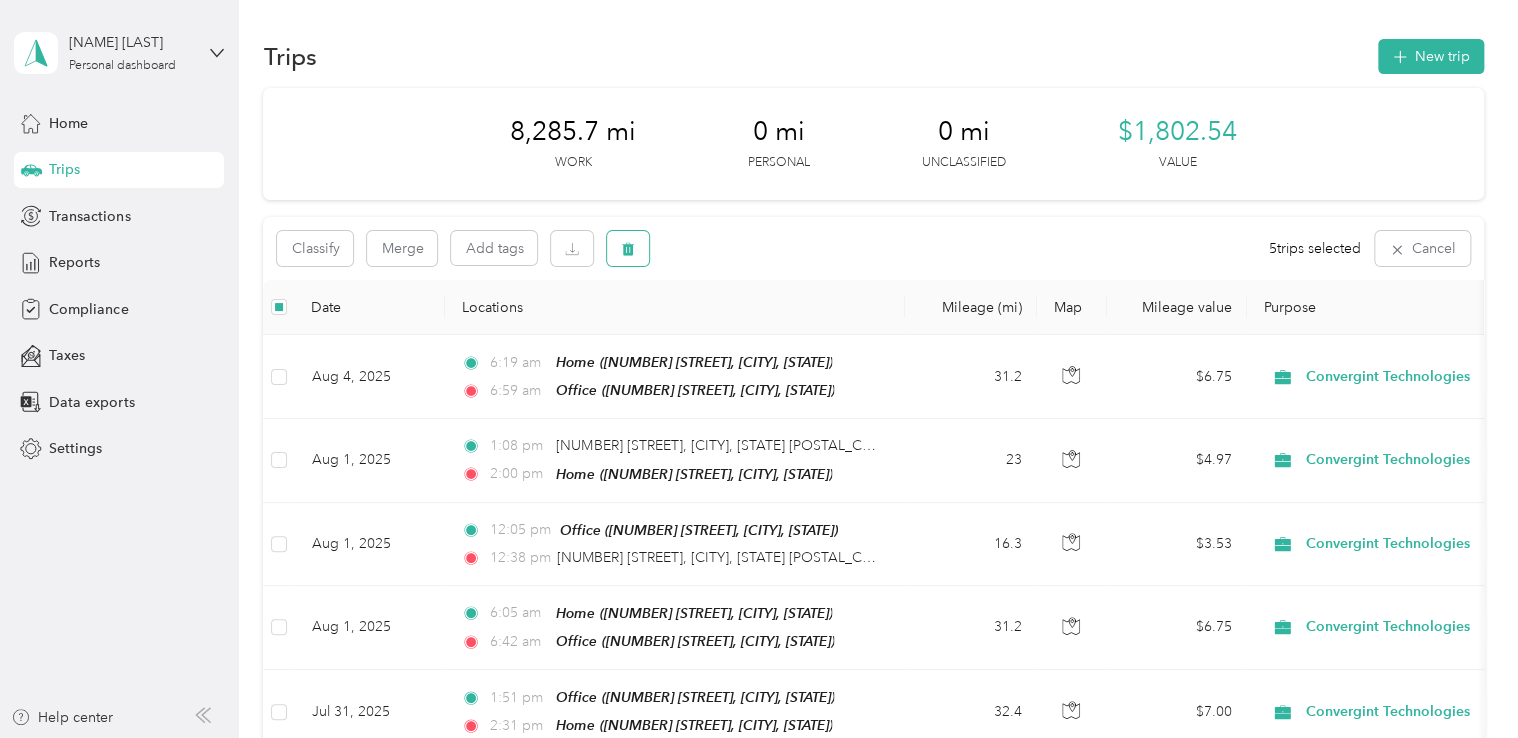 click 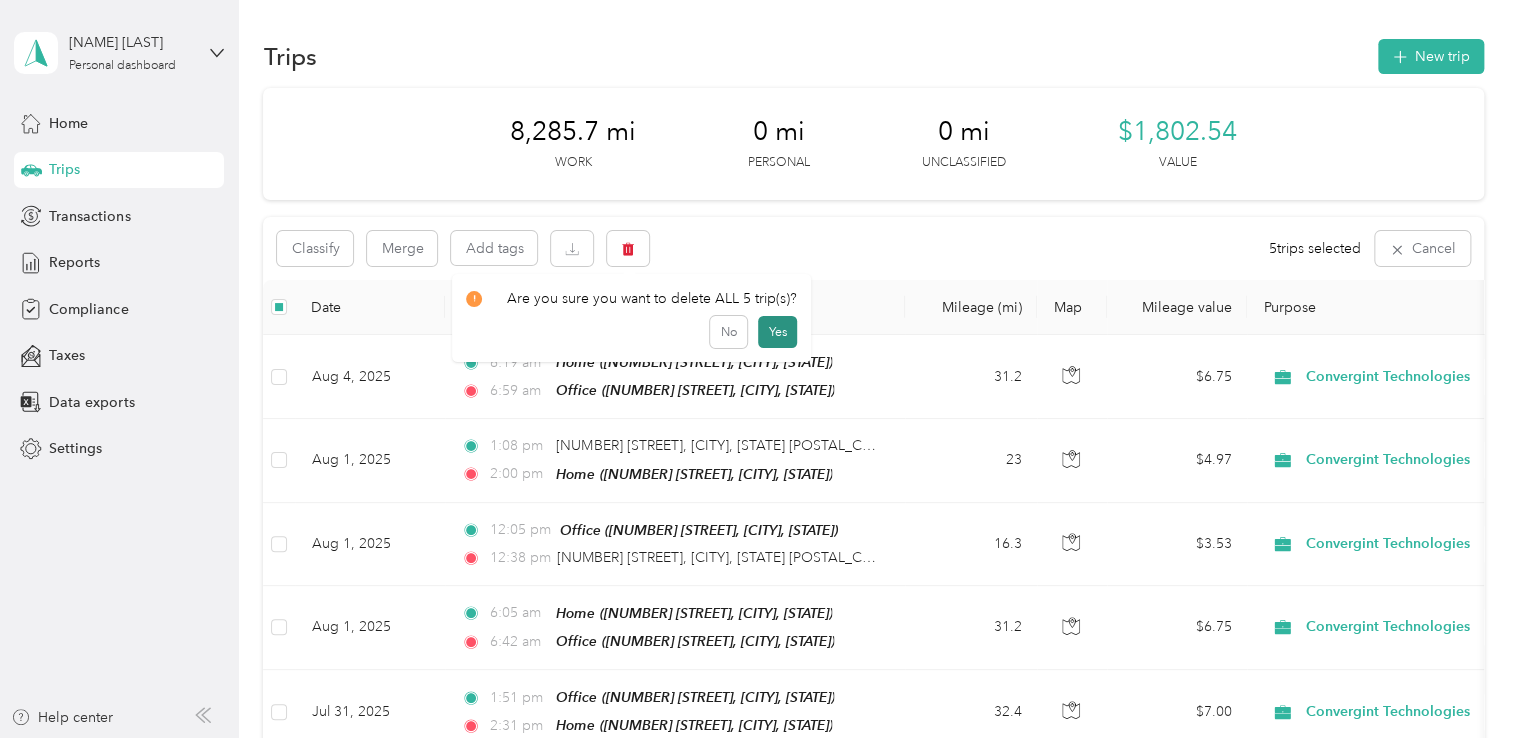 click on "Yes" at bounding box center [777, 332] 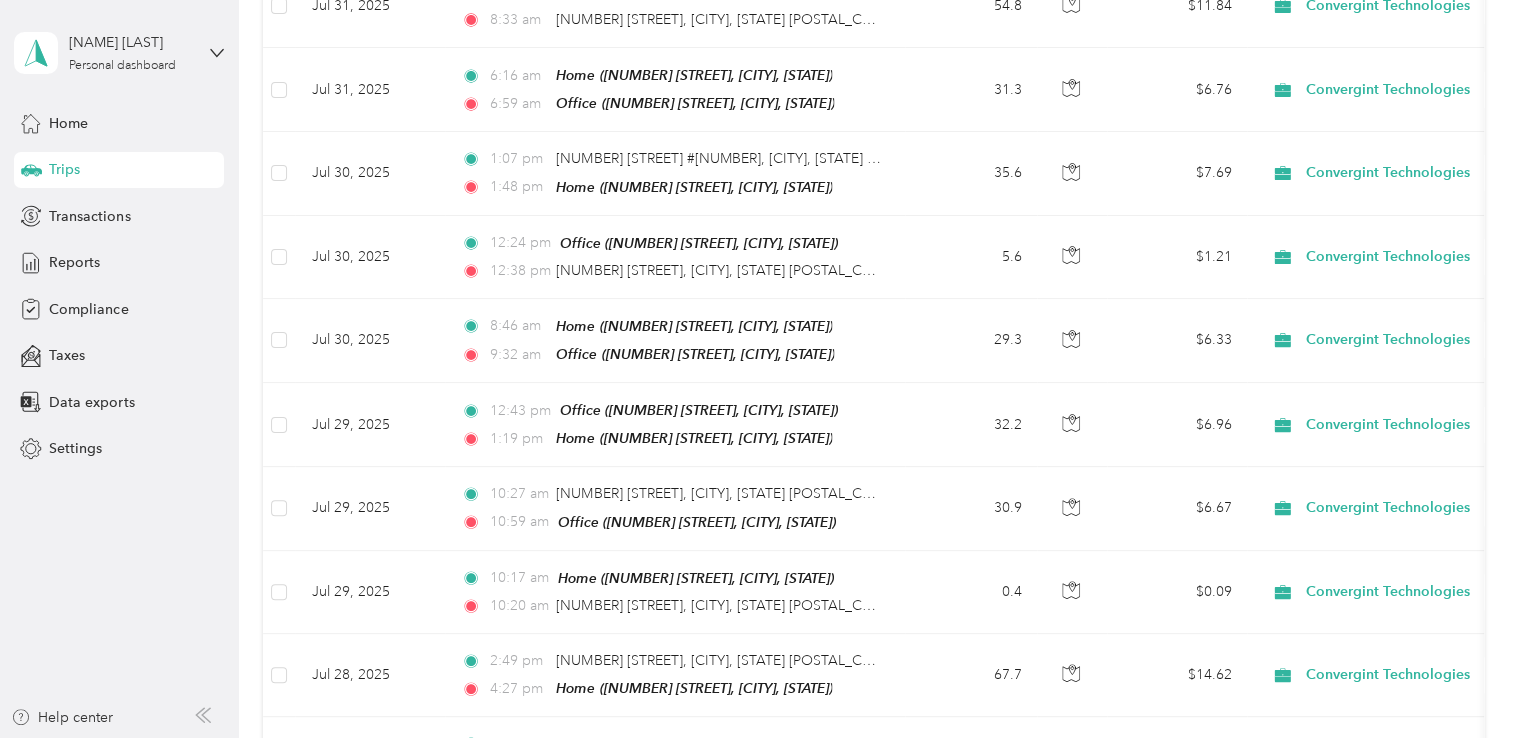 scroll, scrollTop: 900, scrollLeft: 0, axis: vertical 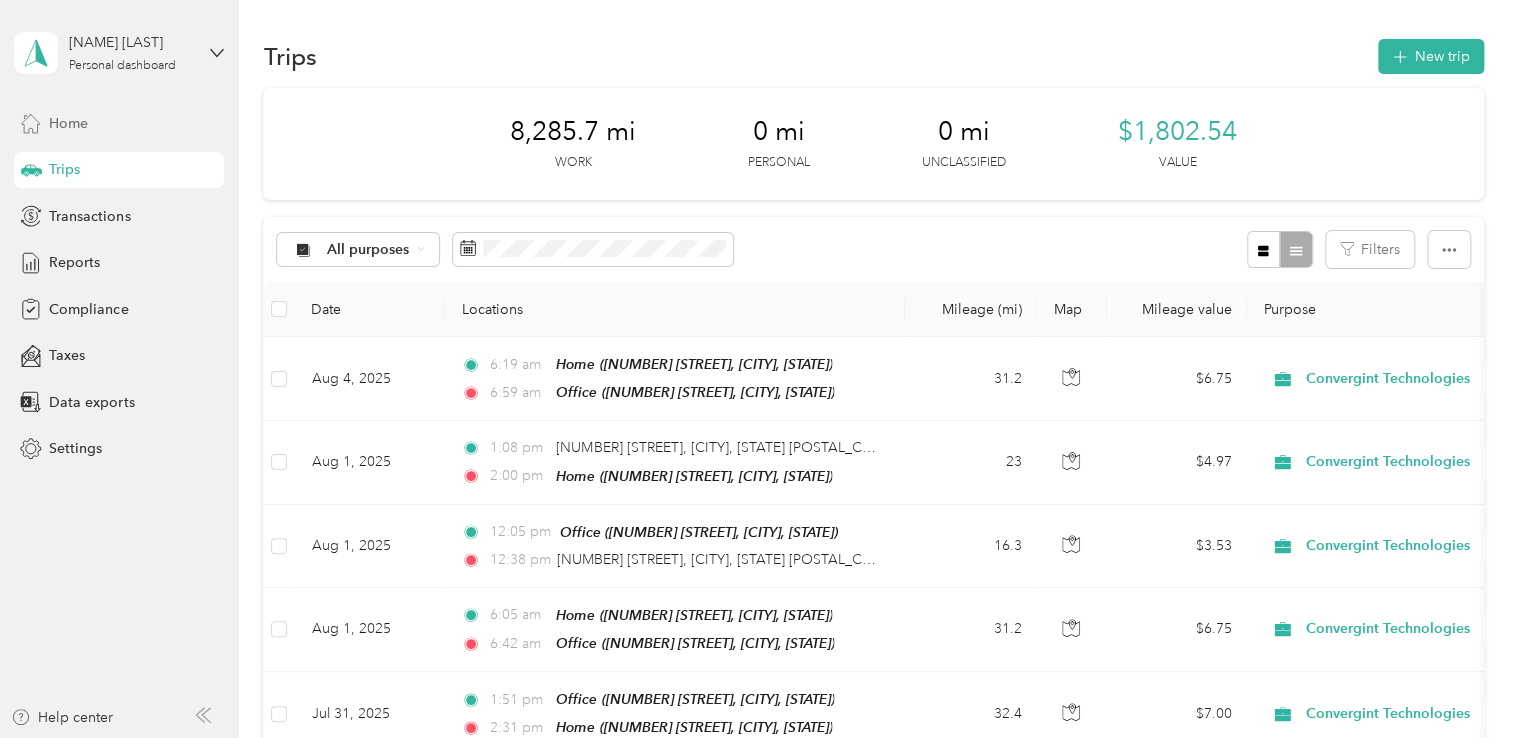 click on "Home" at bounding box center (68, 123) 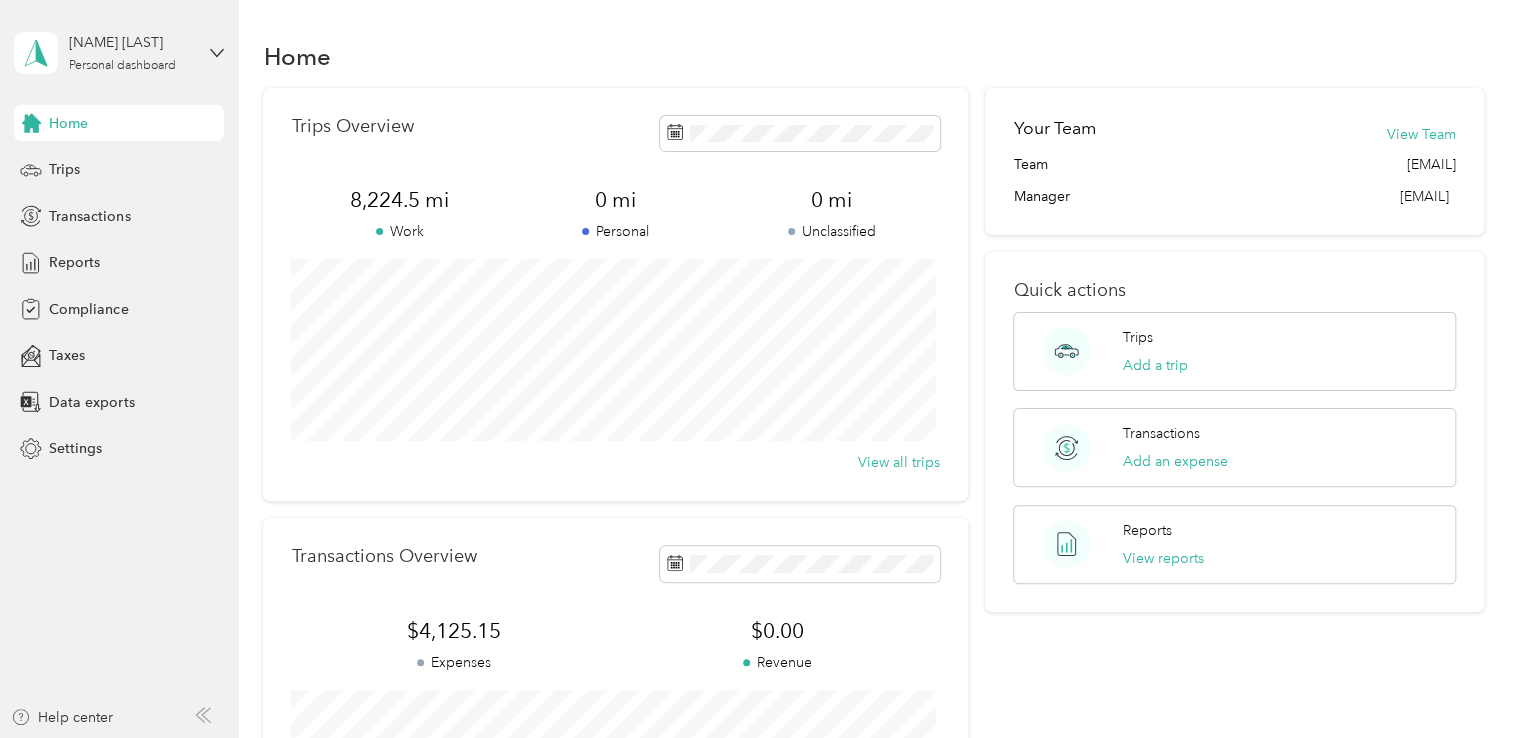 click on "View reports" at bounding box center [1163, 558] 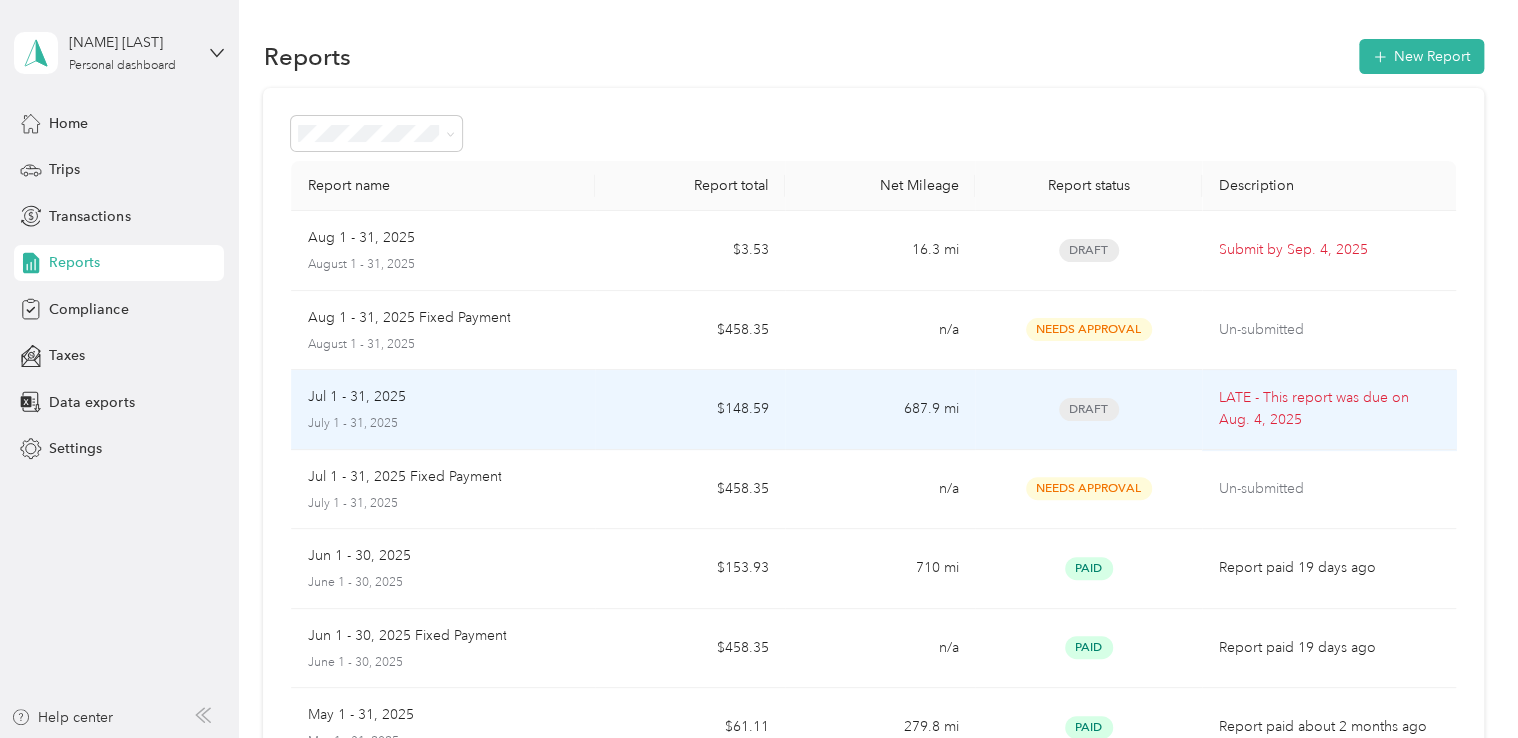 click on "Draft" at bounding box center [1089, 409] 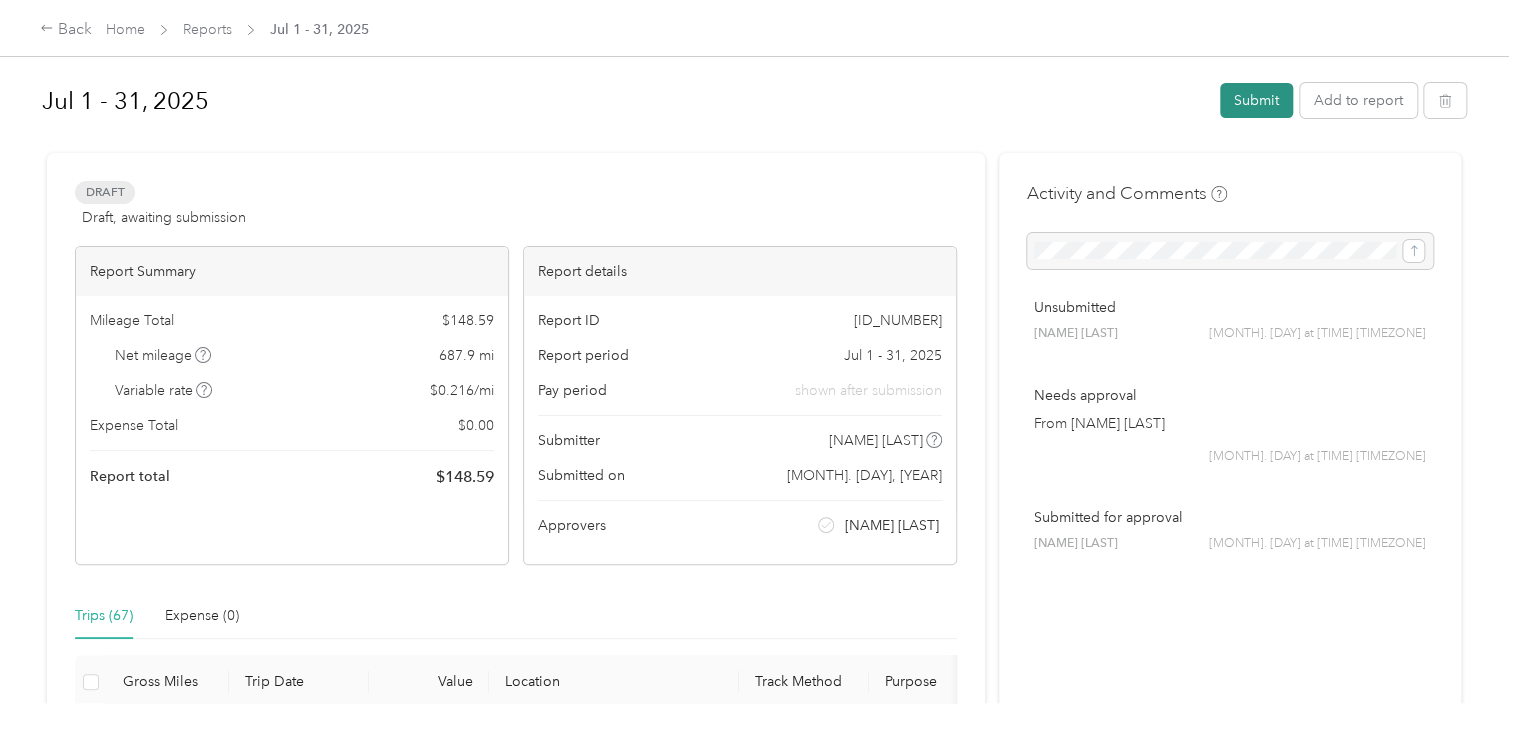 click on "Submit" at bounding box center (1256, 100) 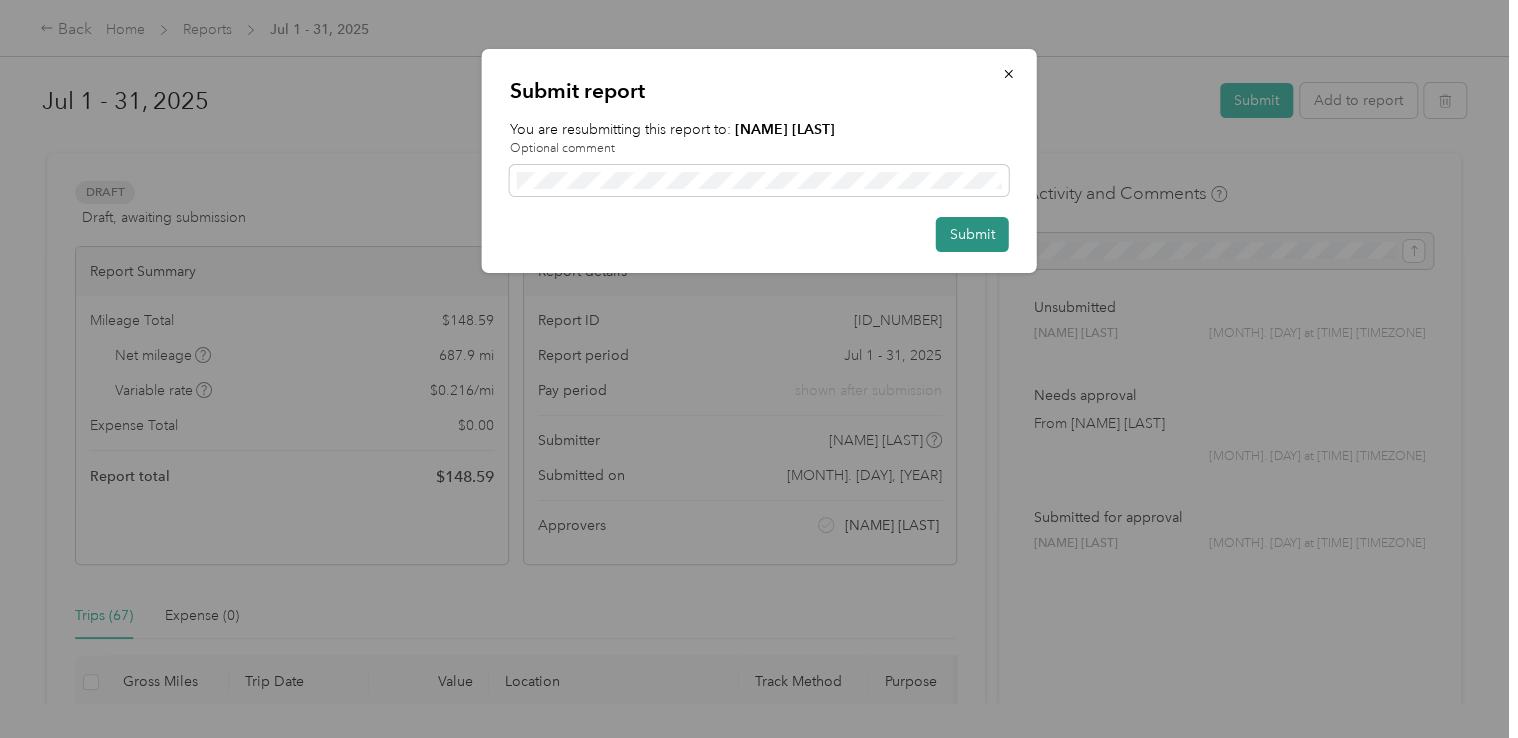 click on "Submit" at bounding box center (972, 234) 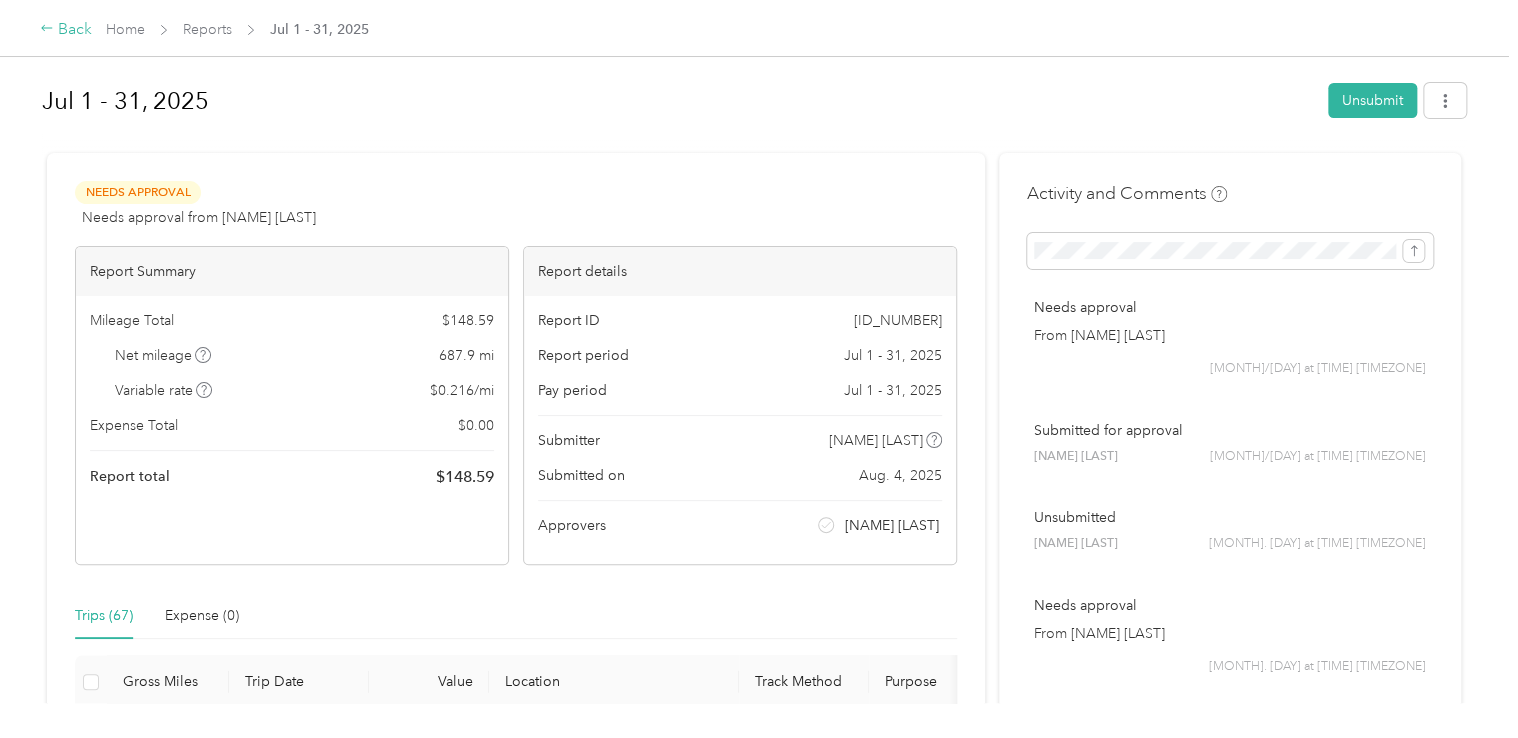 click on "Back" at bounding box center (66, 30) 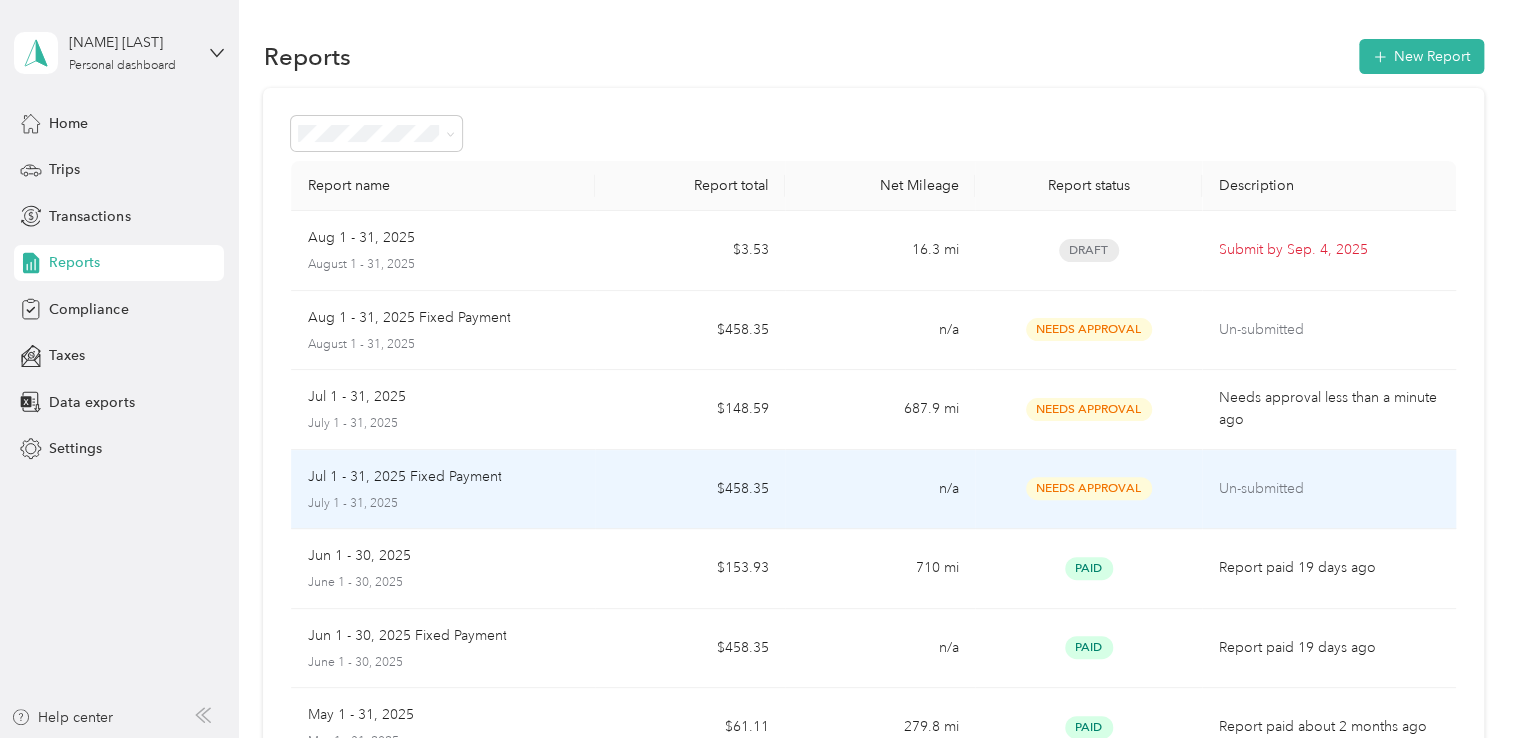 click on "Un-submitted" at bounding box center (1328, 489) 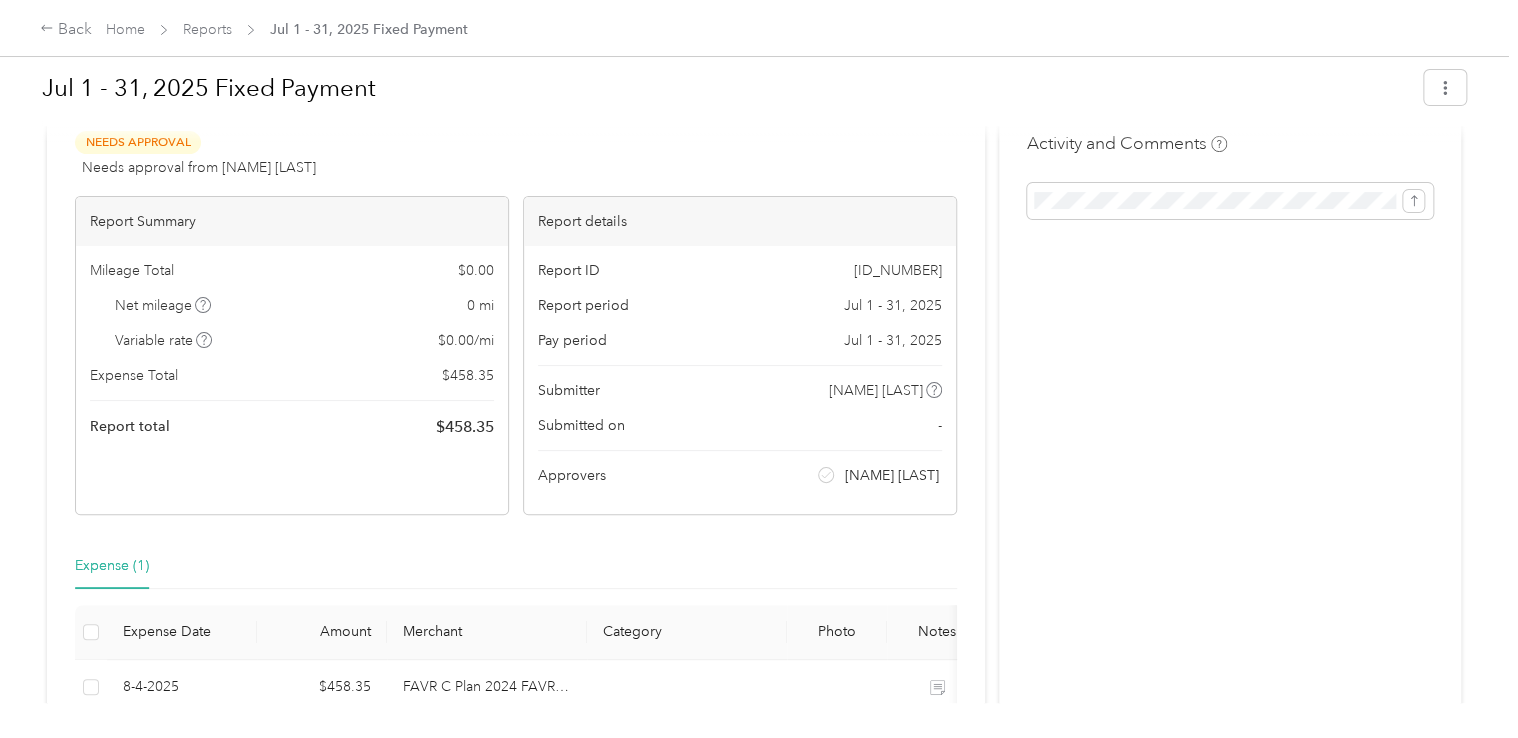 scroll, scrollTop: 0, scrollLeft: 0, axis: both 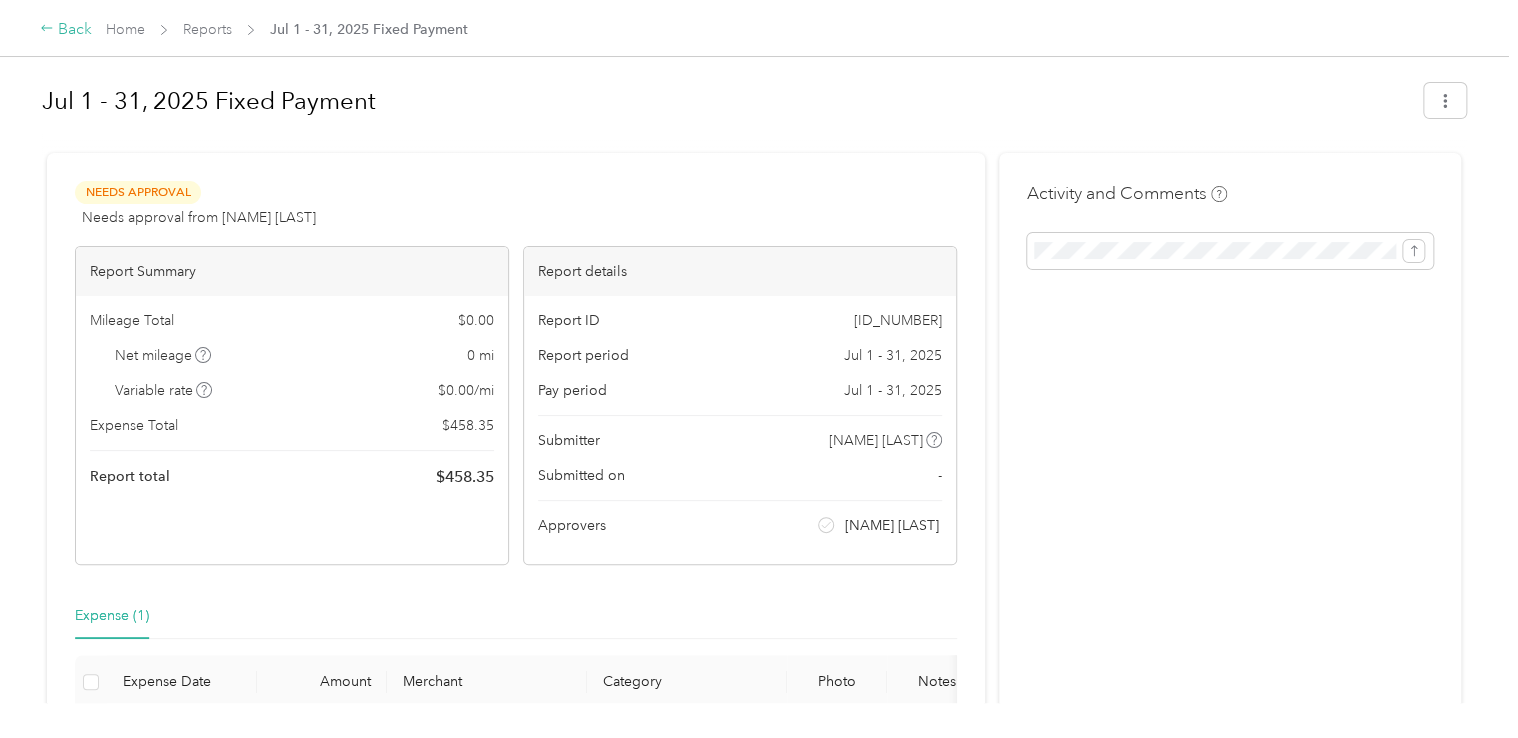 click on "Back" at bounding box center (66, 30) 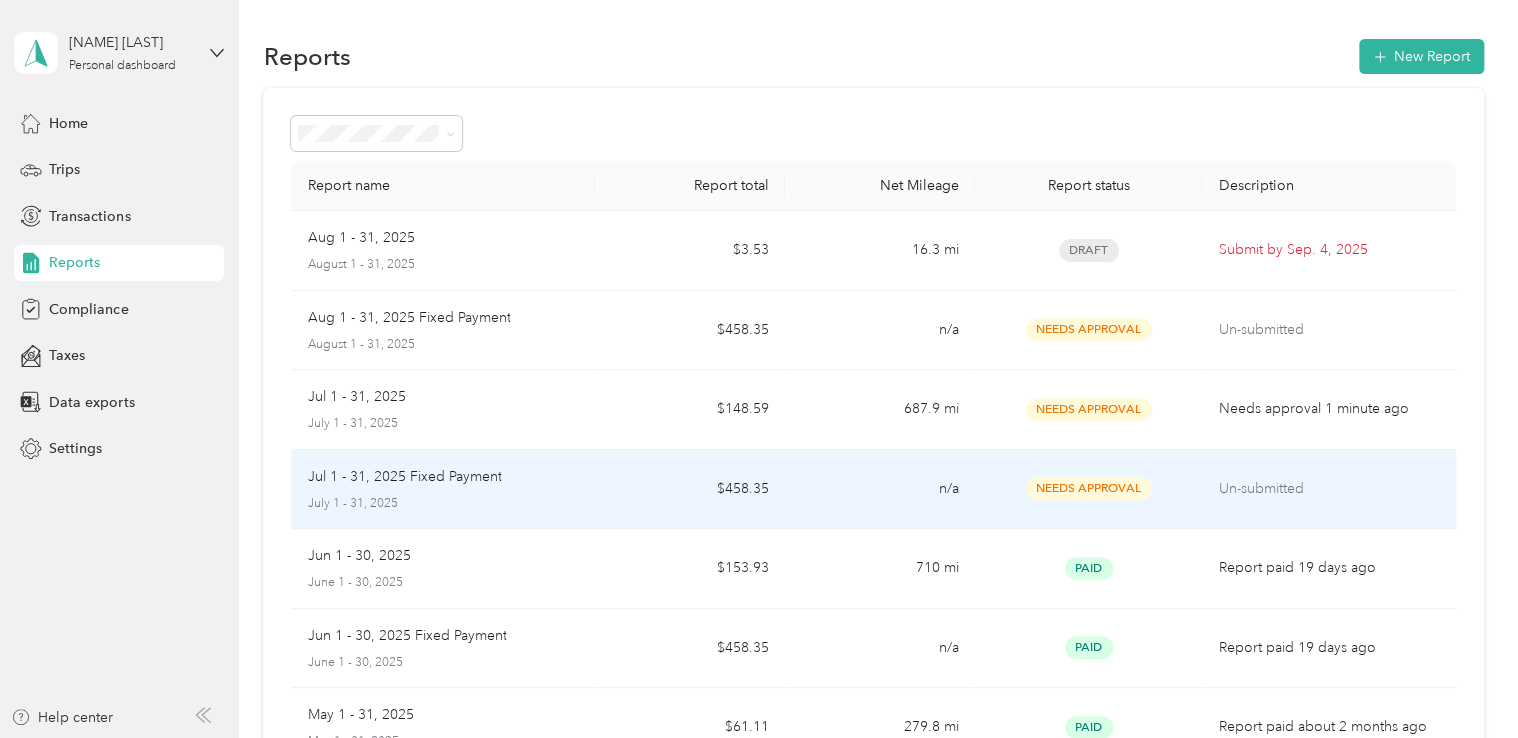click on "n/a" at bounding box center [880, 490] 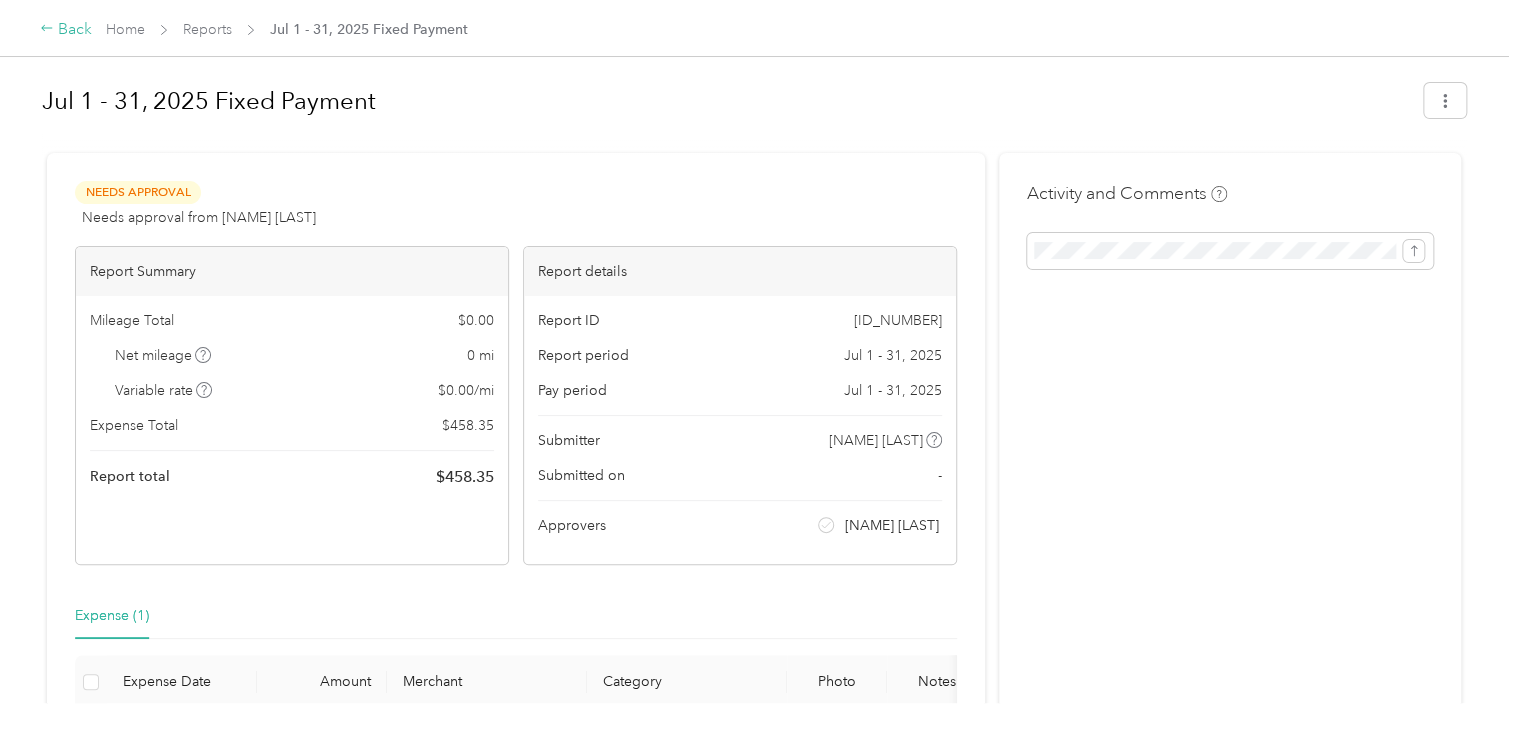 click on "Back" at bounding box center (66, 30) 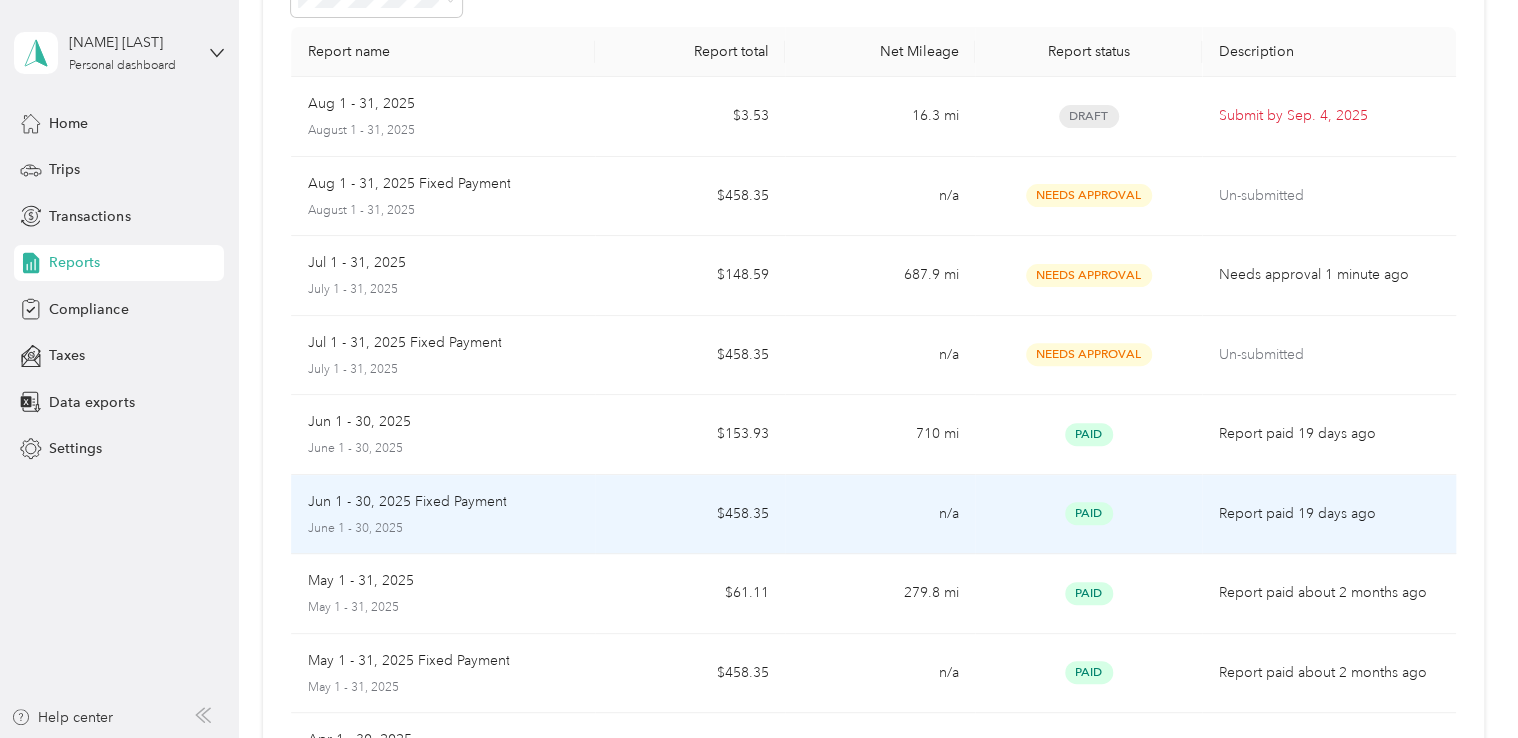 scroll, scrollTop: 100, scrollLeft: 0, axis: vertical 